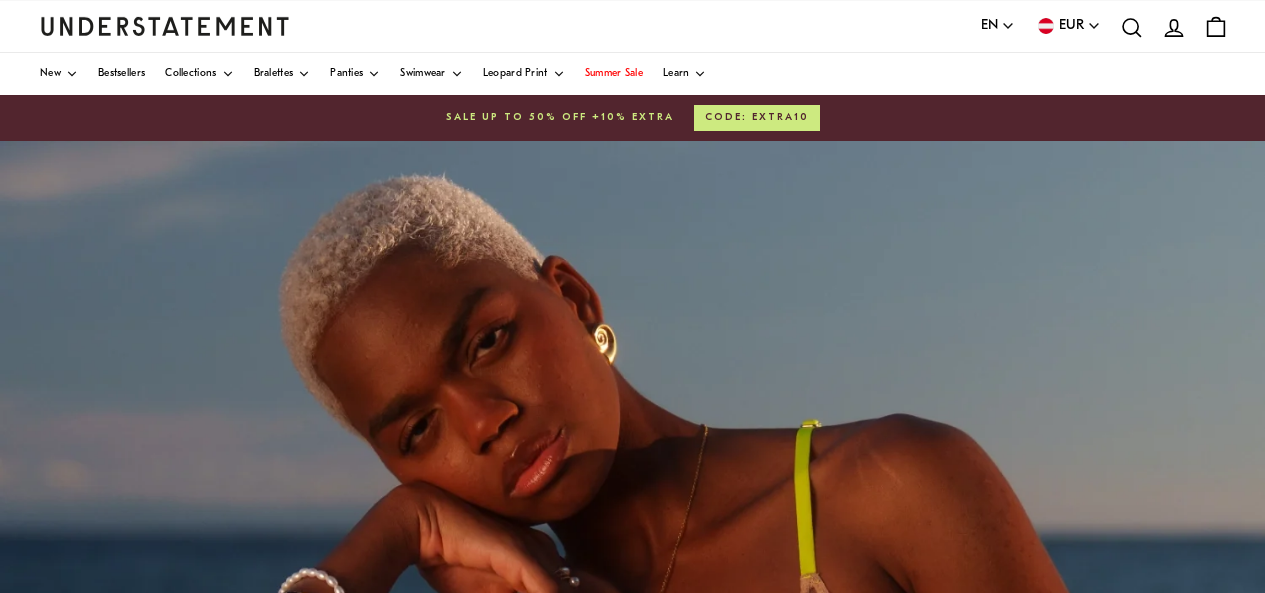 scroll, scrollTop: 0, scrollLeft: 0, axis: both 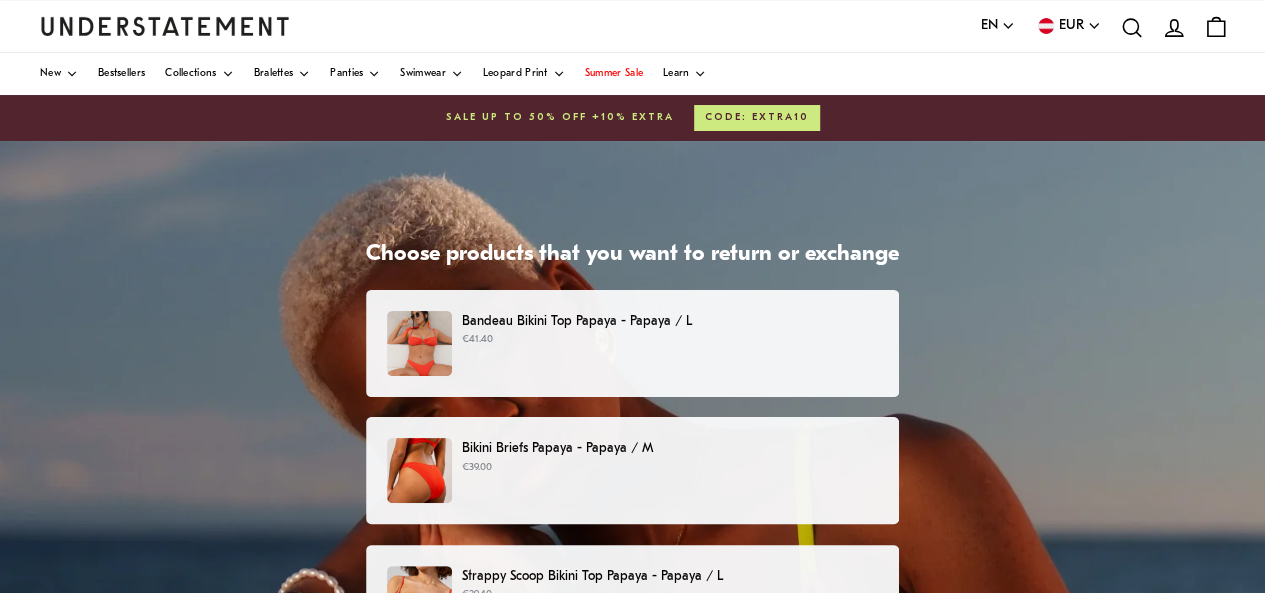 click on "€41.40" at bounding box center (670, 340) 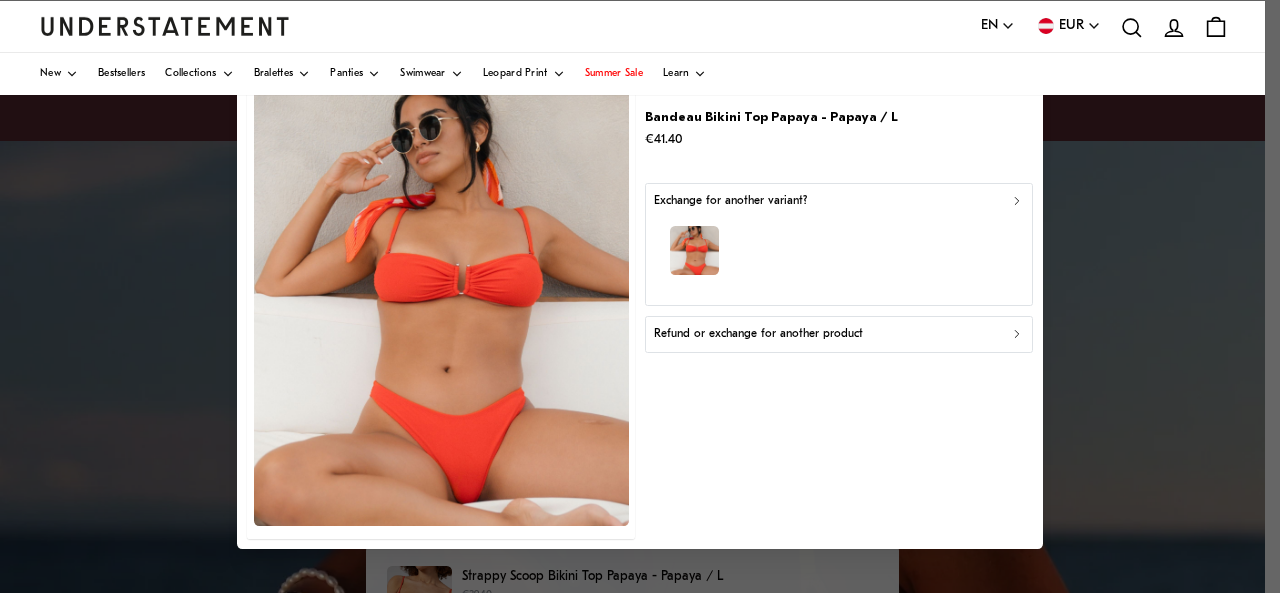click 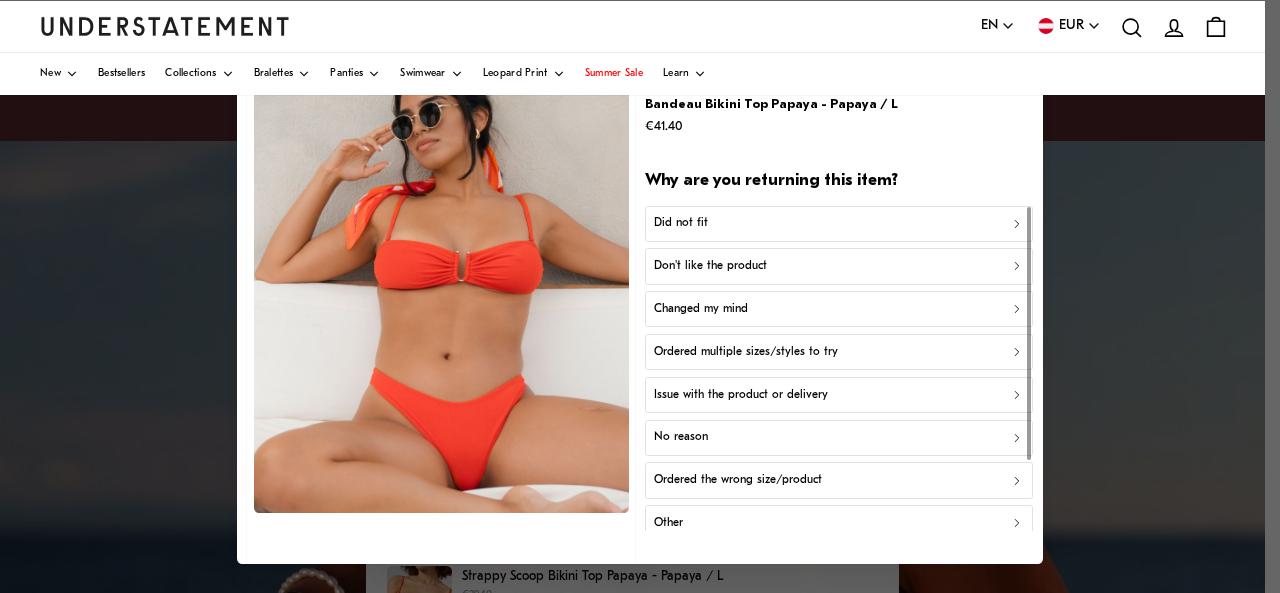 click on "Did not fit" at bounding box center (839, 223) 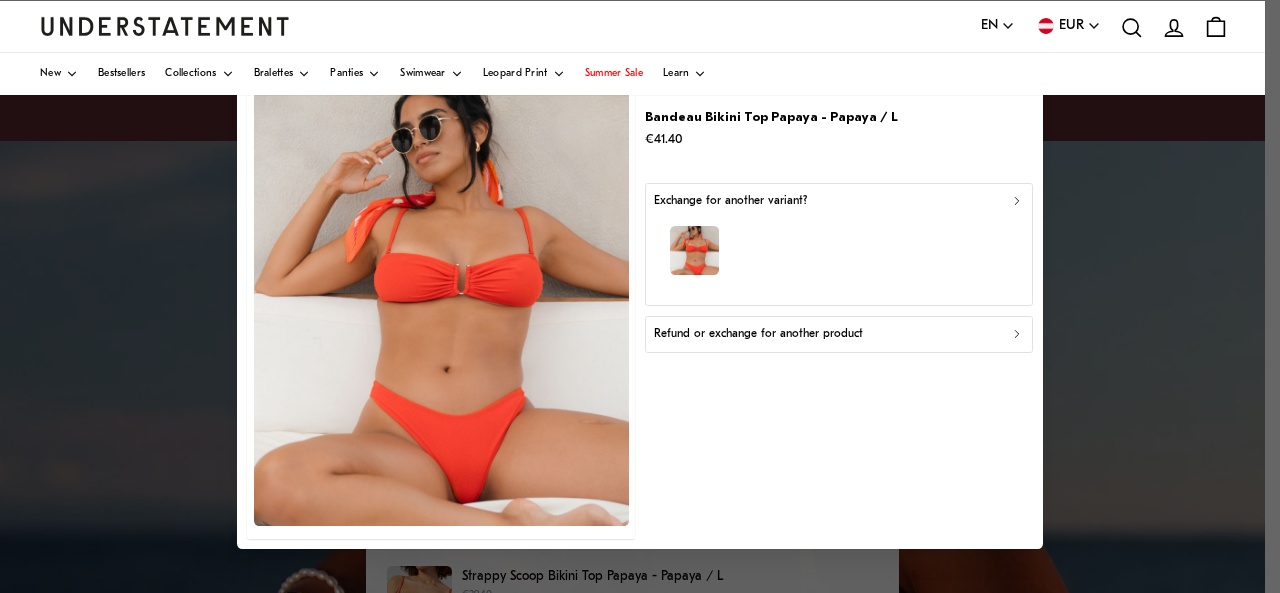 click 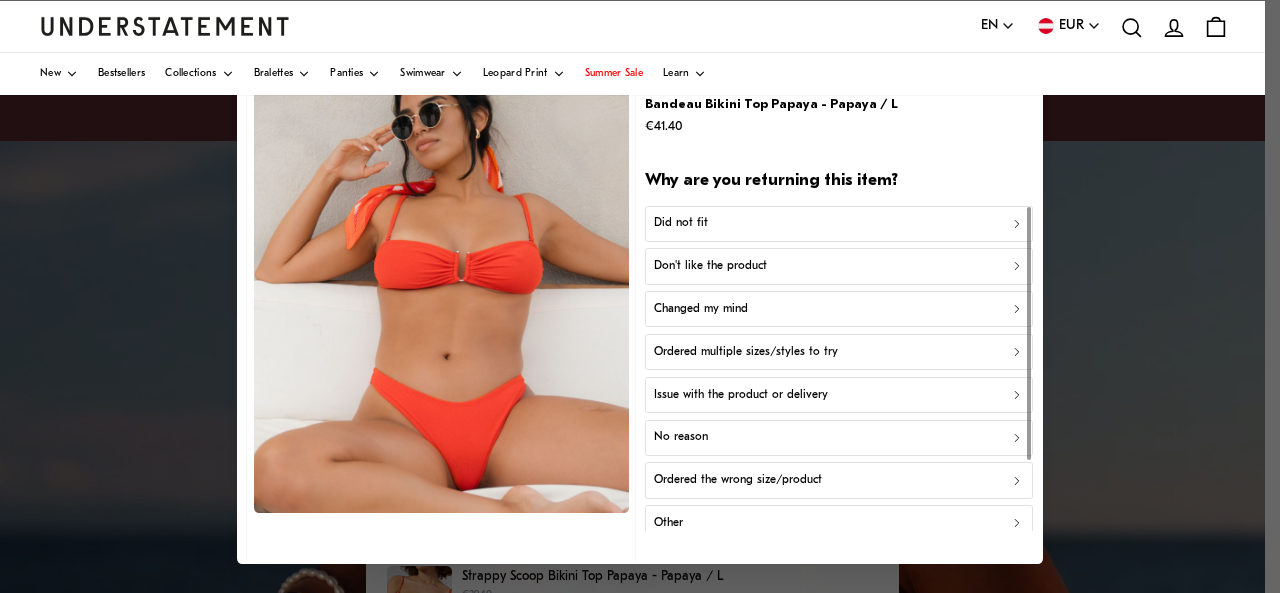 click on "Don't like the product" at bounding box center (839, 266) 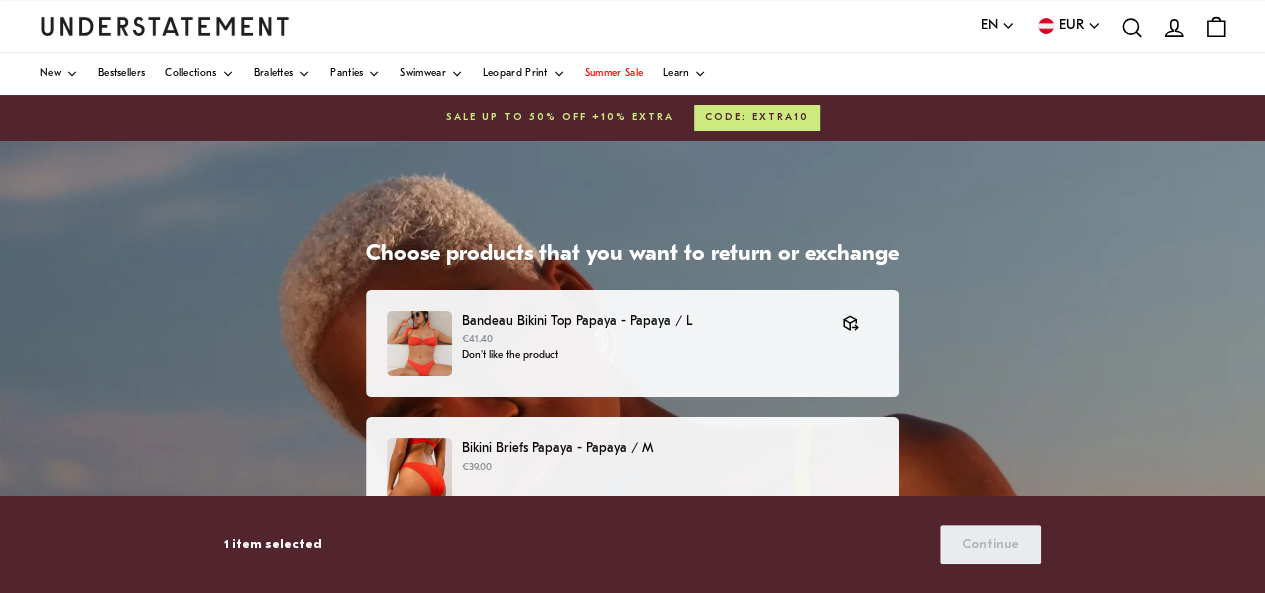 click on "Bikini Briefs Papaya - Papaya / M" at bounding box center [670, 448] 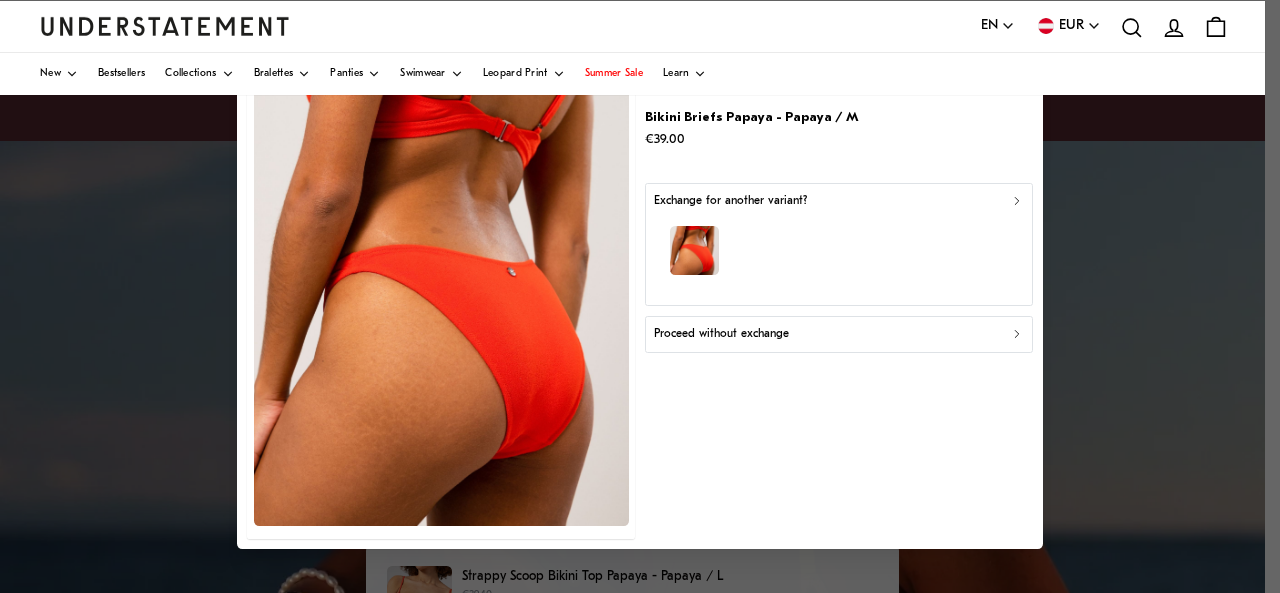 click 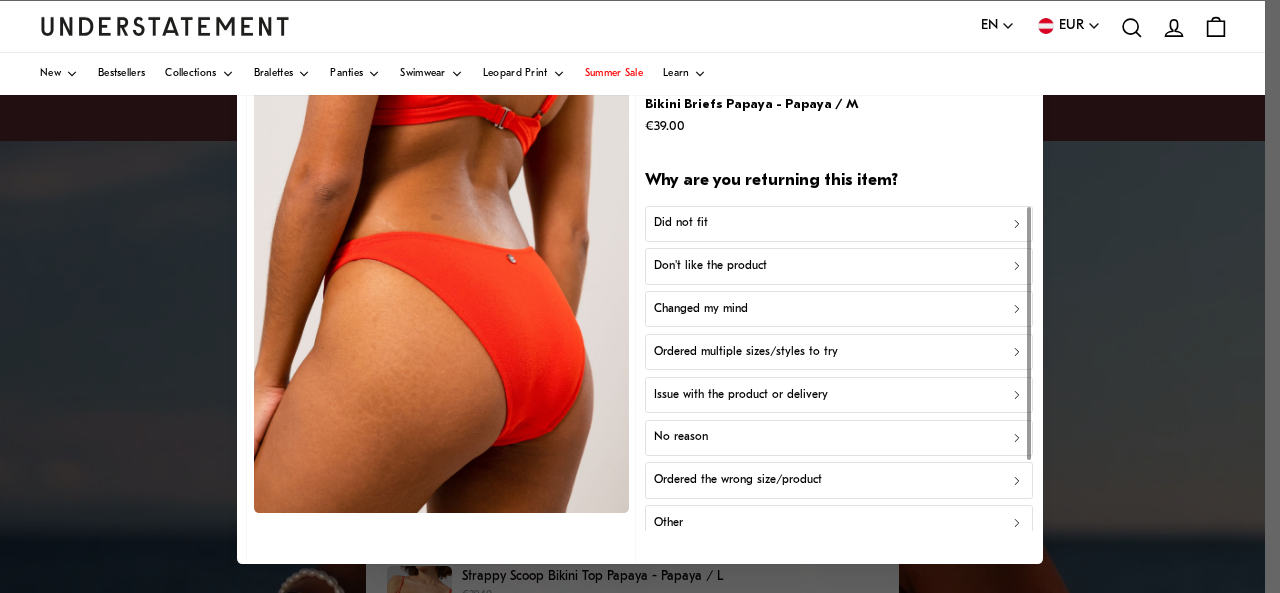 click on "Don't like the product" at bounding box center (710, 266) 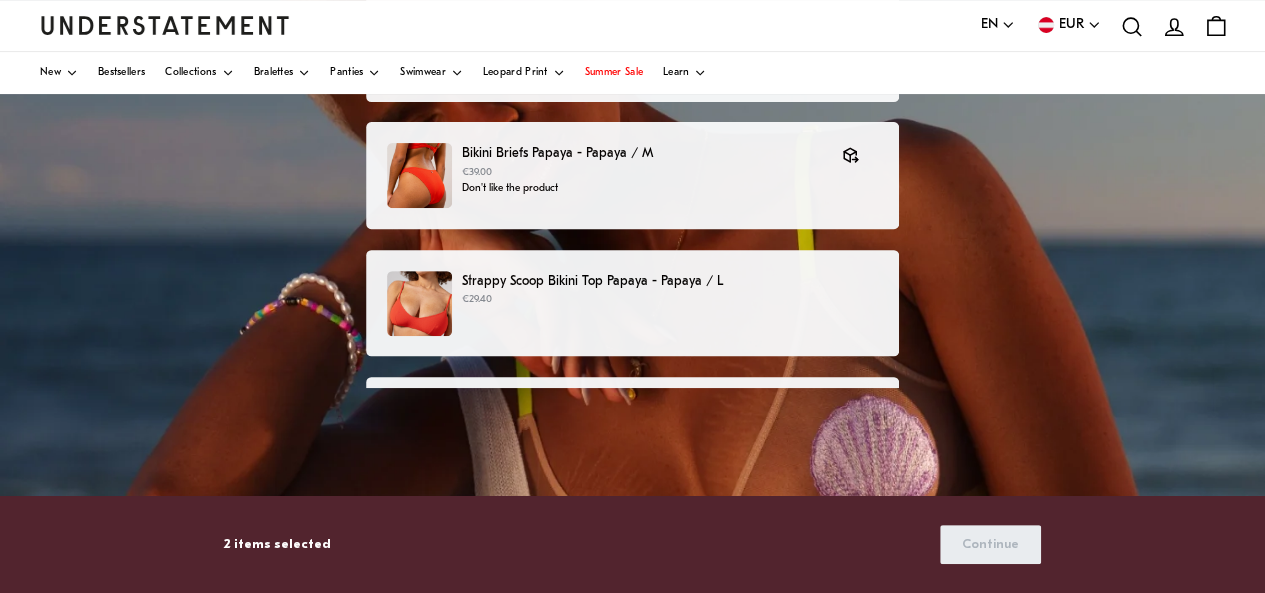 scroll, scrollTop: 300, scrollLeft: 0, axis: vertical 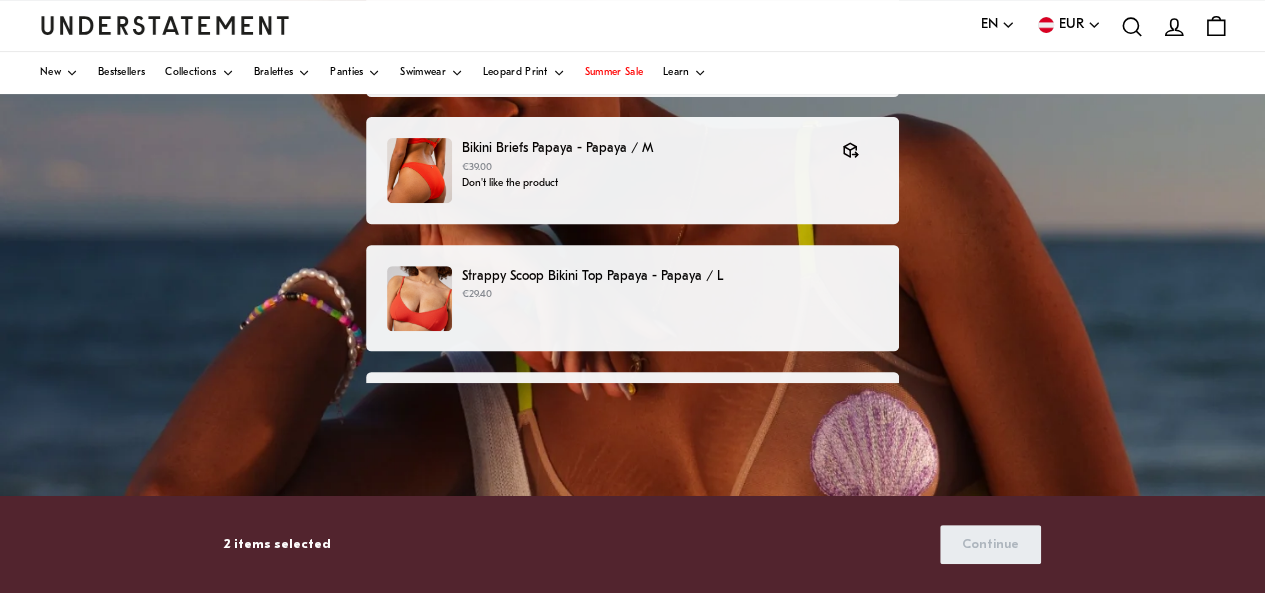click on "€29.40" at bounding box center [670, 295] 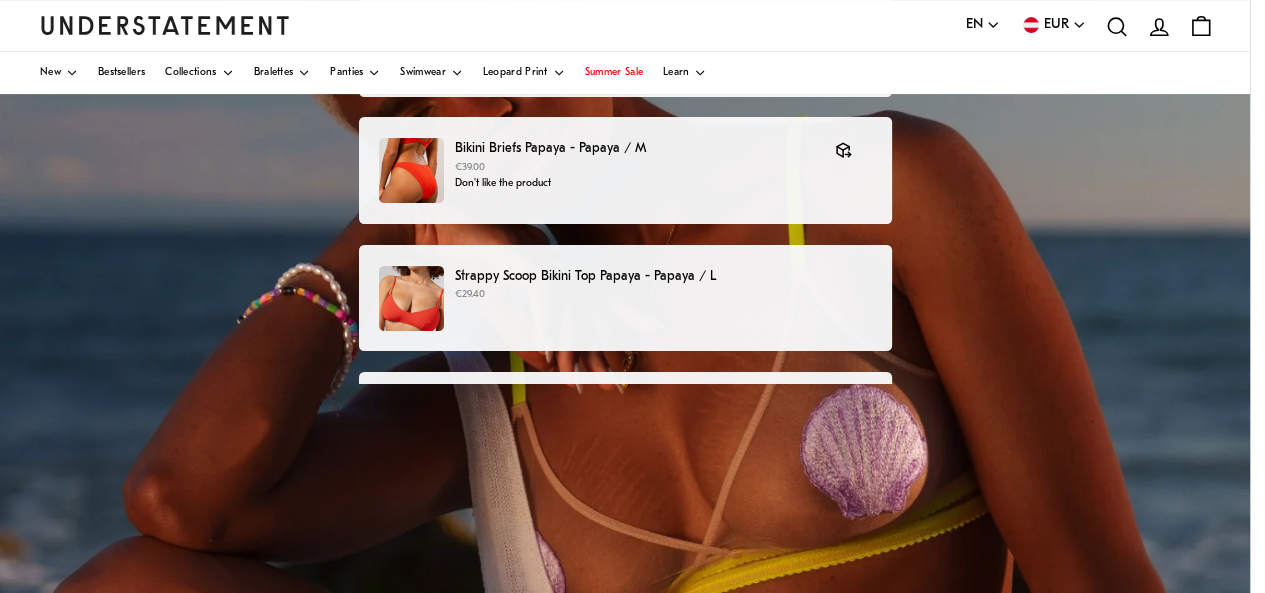 scroll, scrollTop: 0, scrollLeft: 0, axis: both 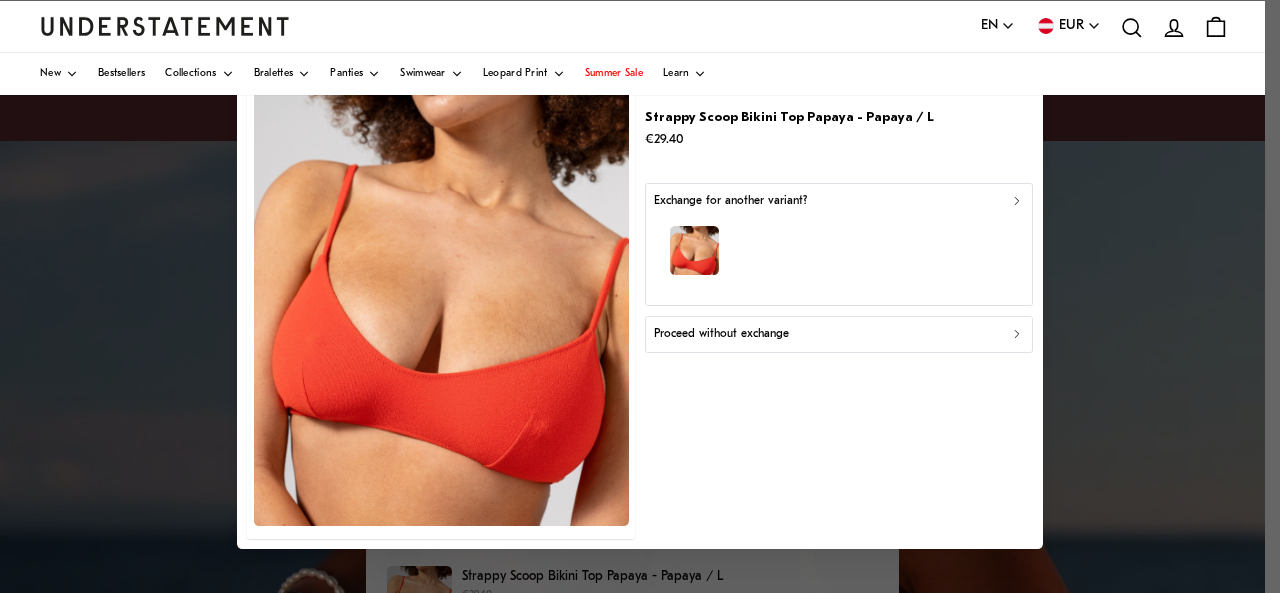 click 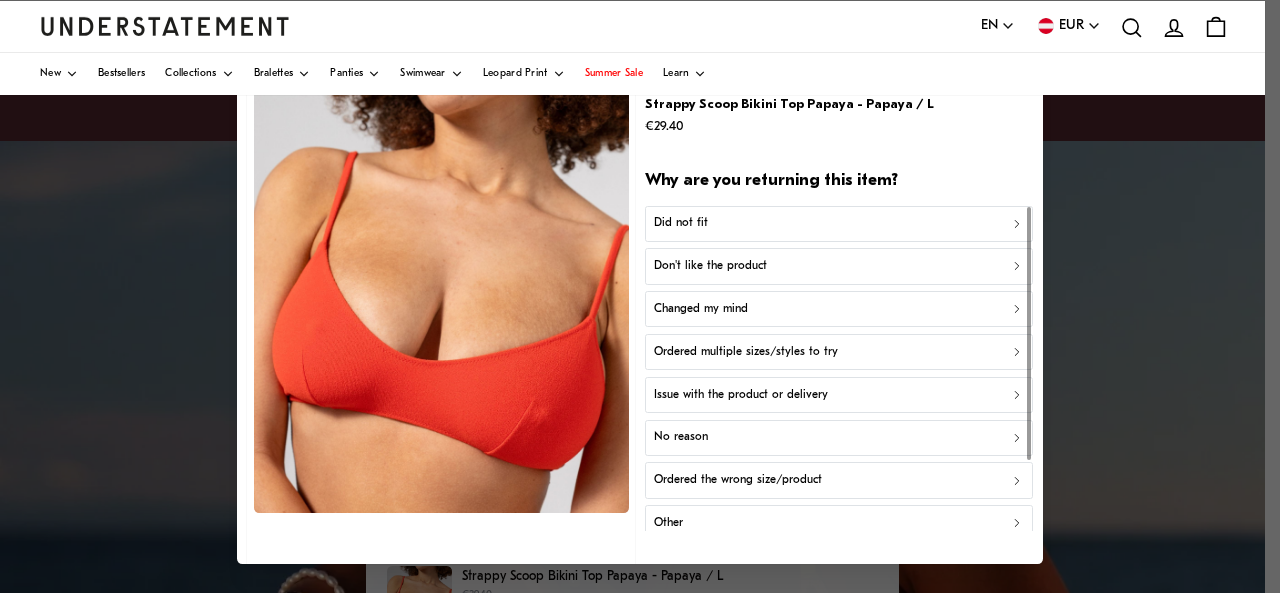 click on "Don't like the product" at bounding box center (839, 266) 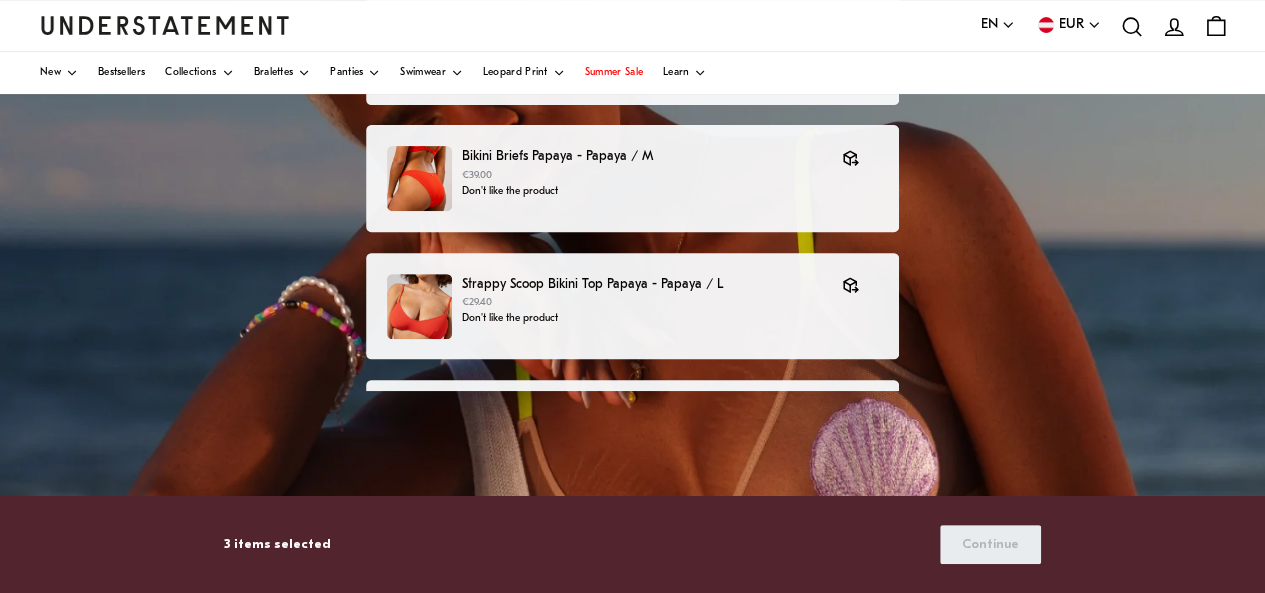 scroll, scrollTop: 400, scrollLeft: 0, axis: vertical 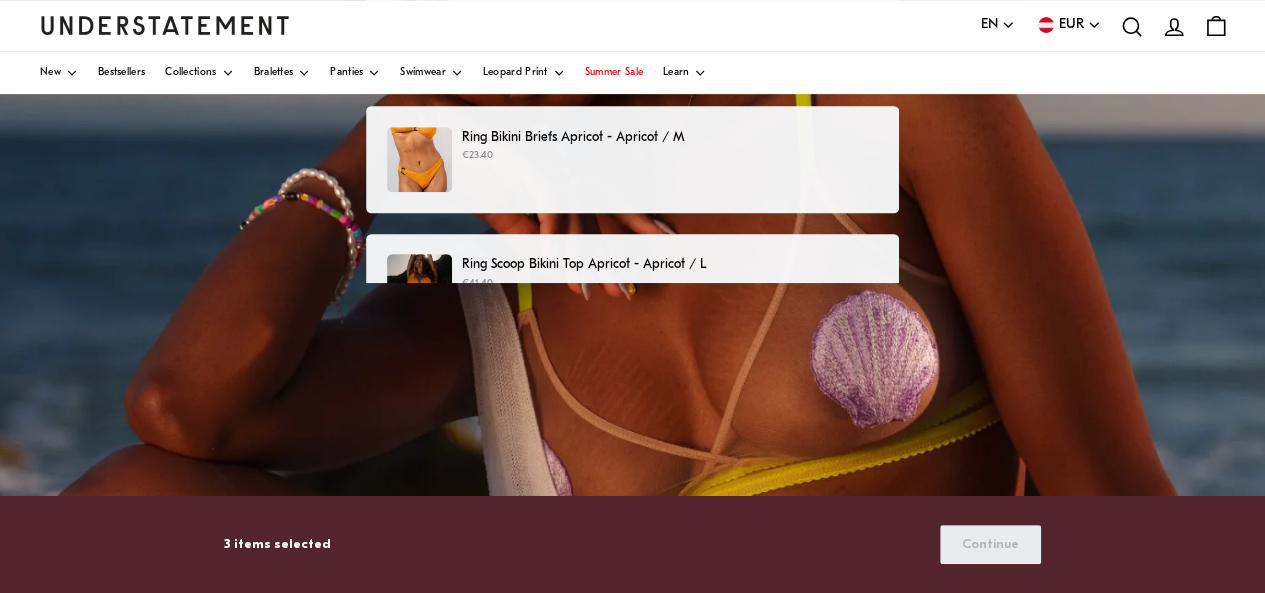 click on "€23.40" at bounding box center (670, 156) 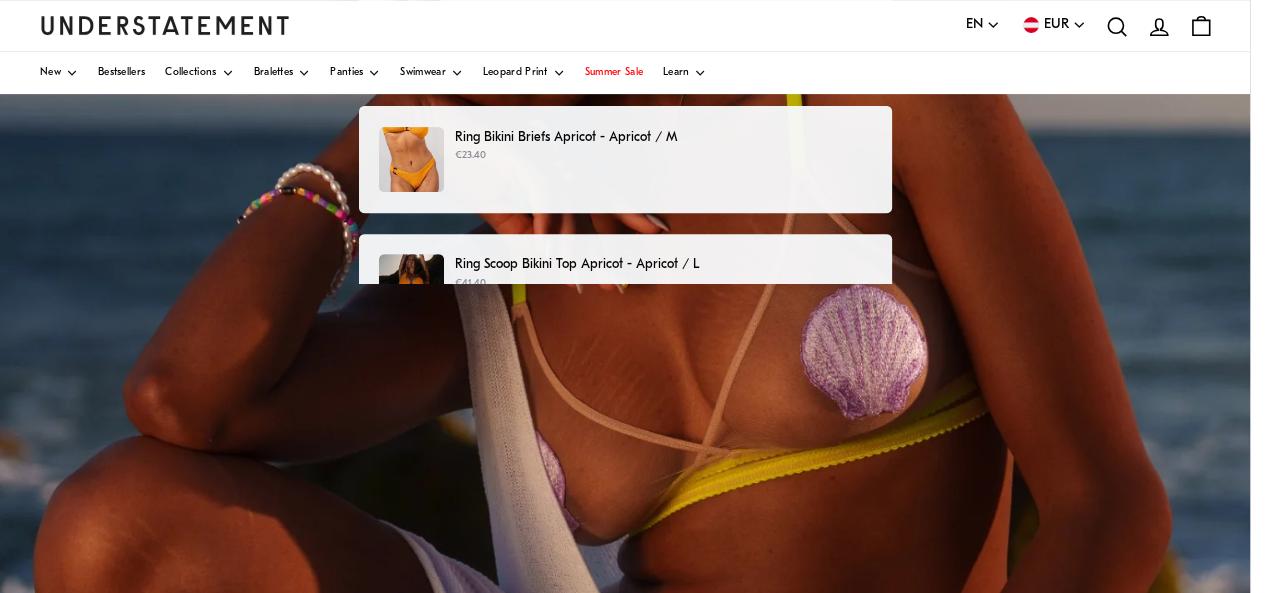 scroll, scrollTop: 0, scrollLeft: 0, axis: both 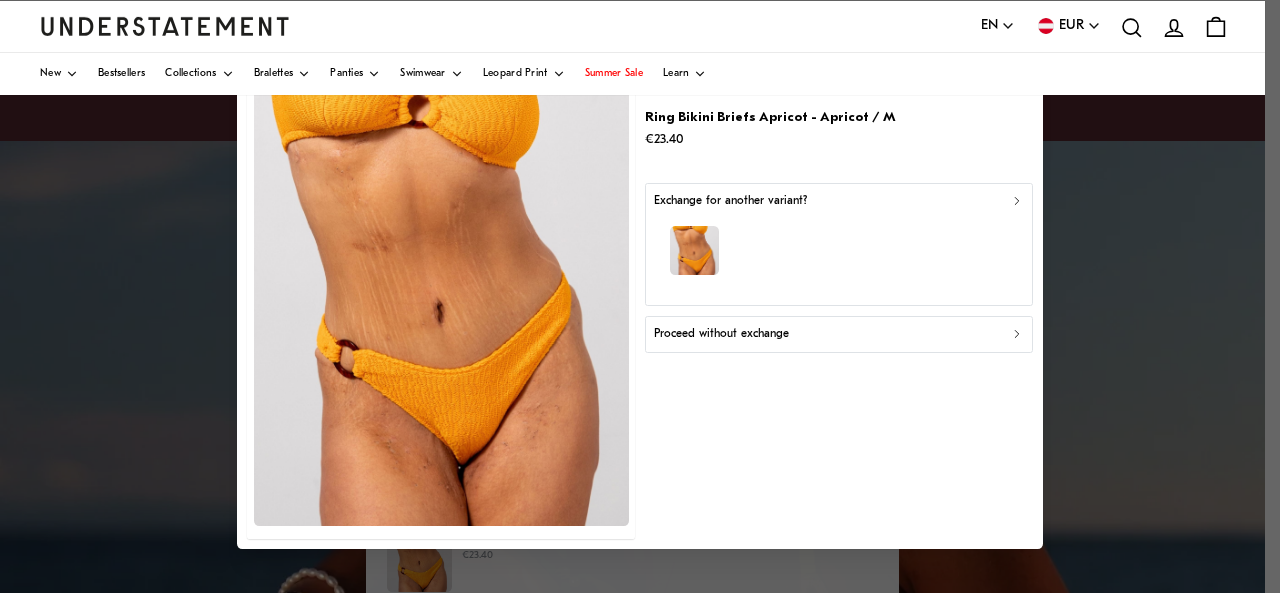 click 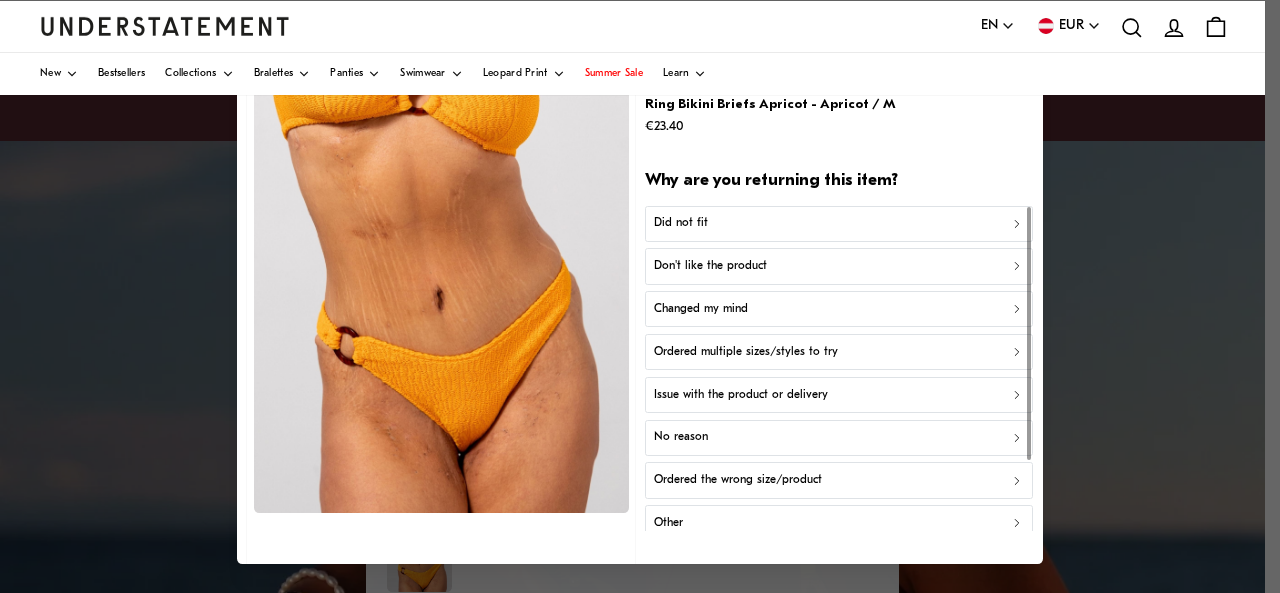 click on "Don't like the product" at bounding box center [839, 266] 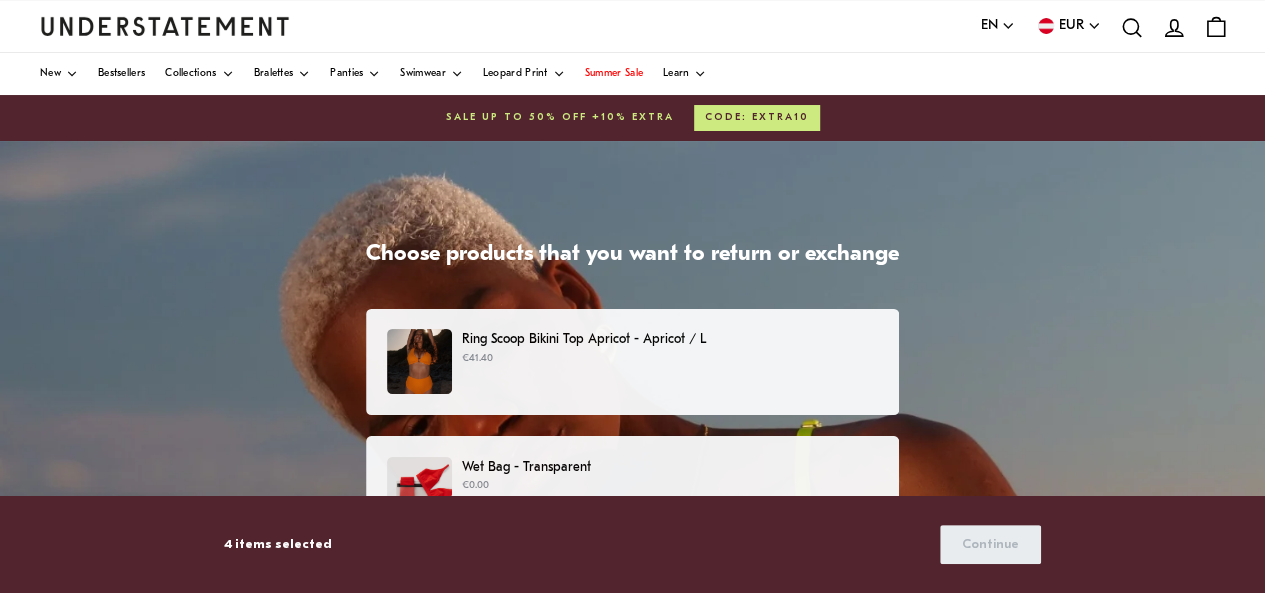 scroll, scrollTop: 466, scrollLeft: 0, axis: vertical 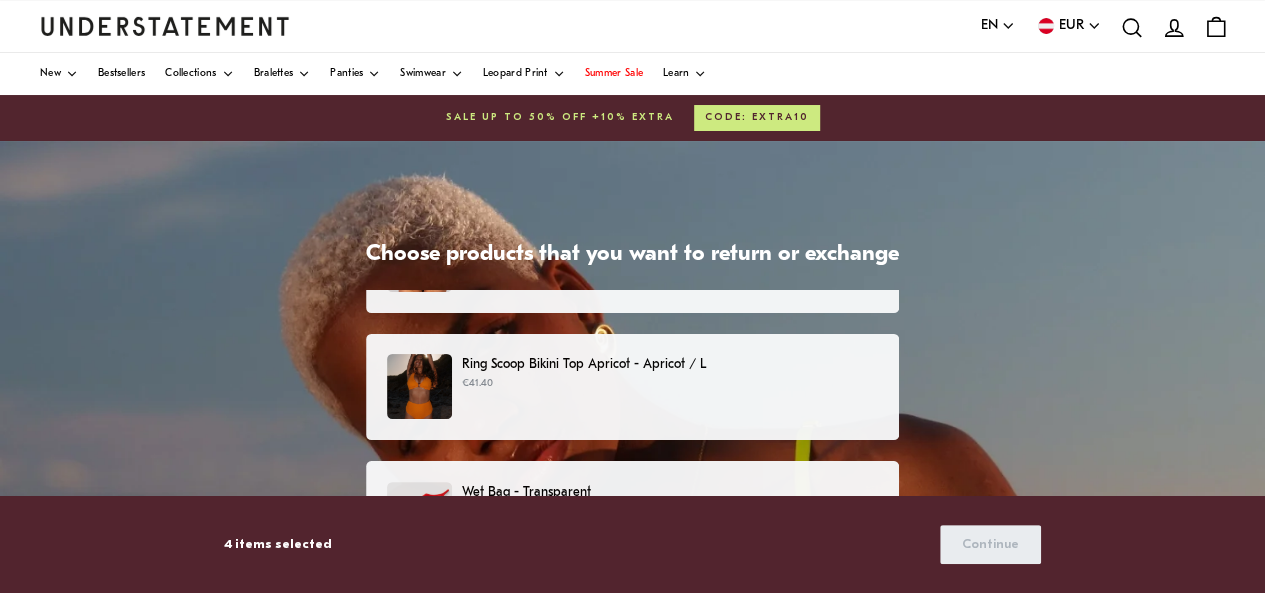 click on "€41.40" at bounding box center [670, 384] 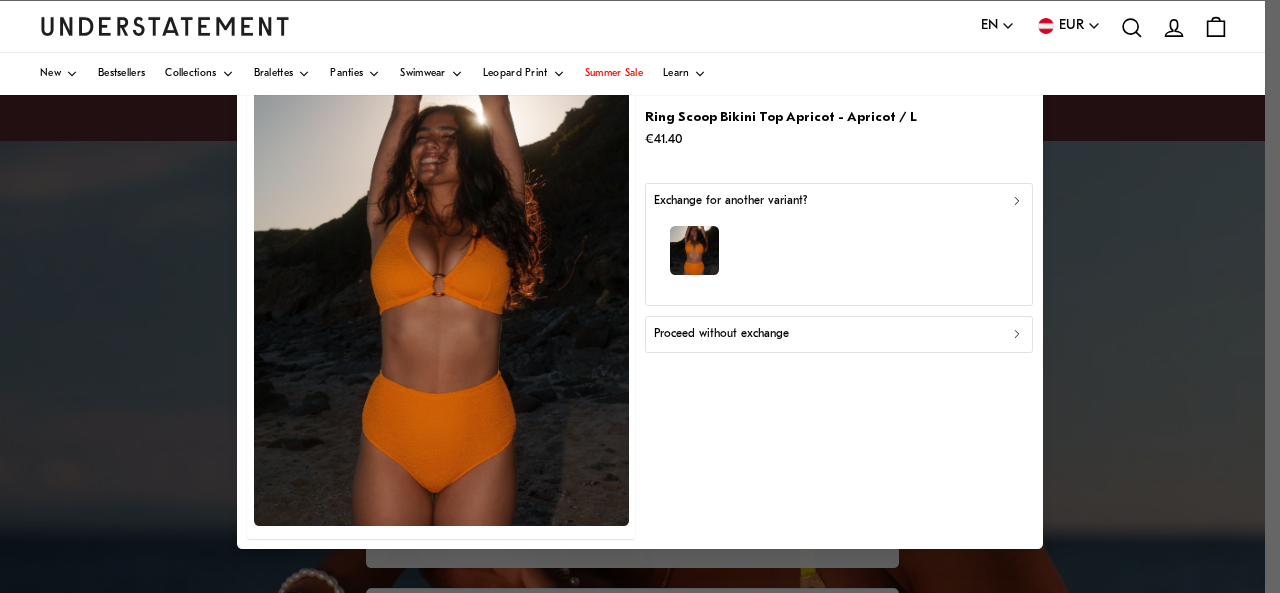 click 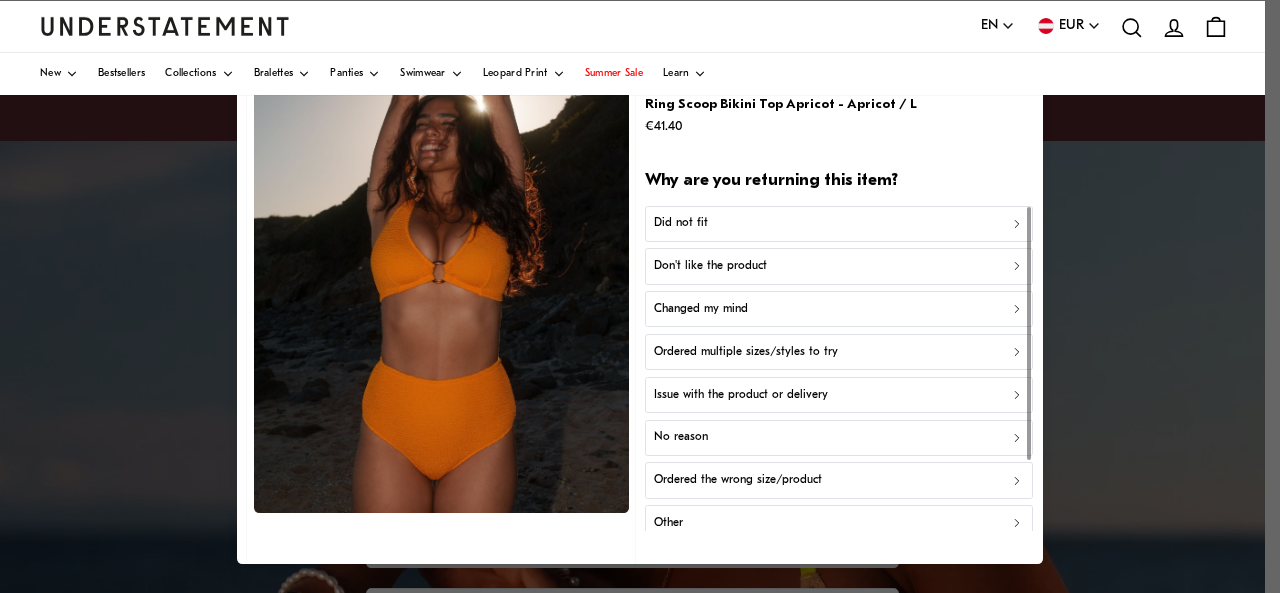 click on "Don't like the product" at bounding box center [710, 266] 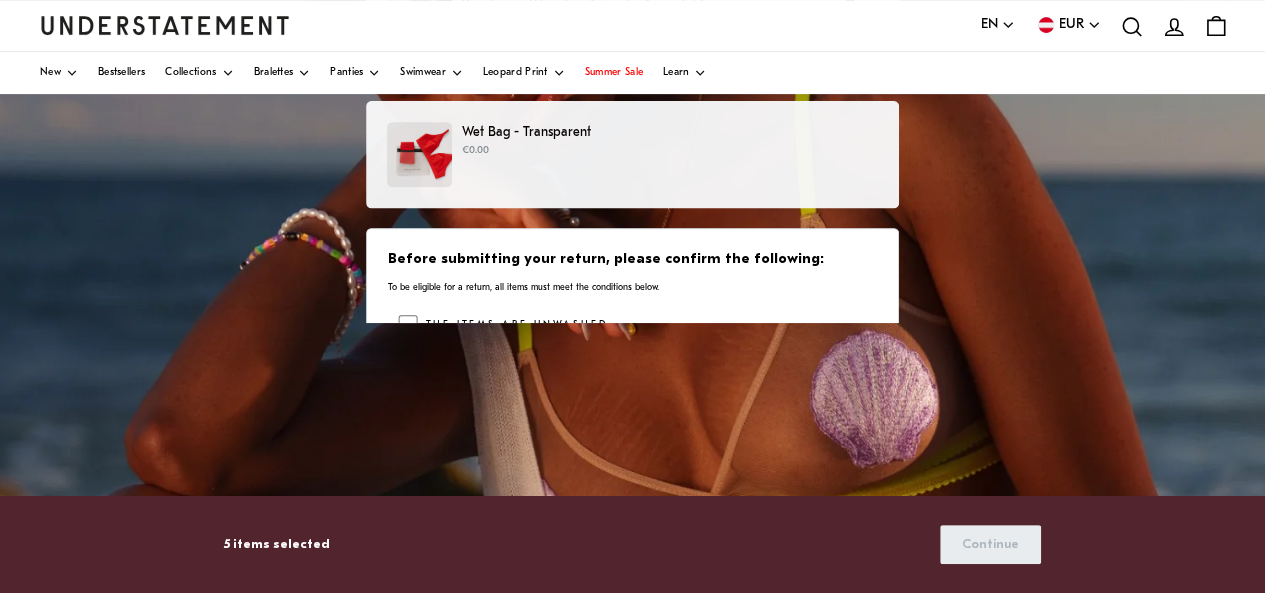 scroll, scrollTop: 400, scrollLeft: 0, axis: vertical 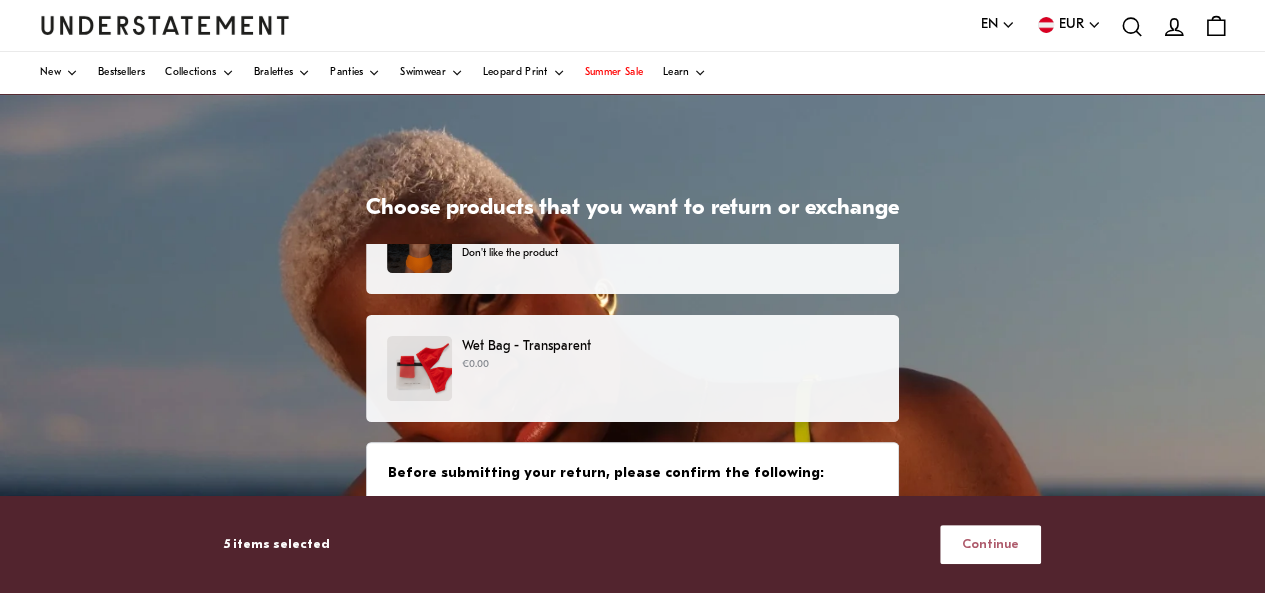 click on "€0.00" at bounding box center (670, 365) 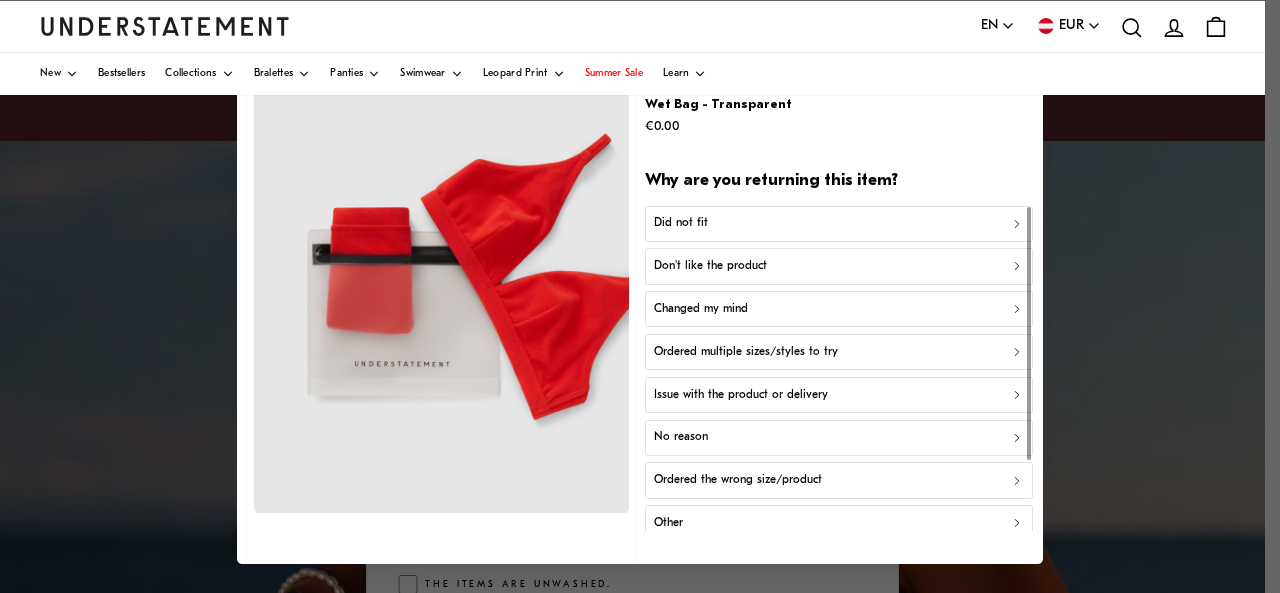 click on "Don't like the product" at bounding box center (710, 266) 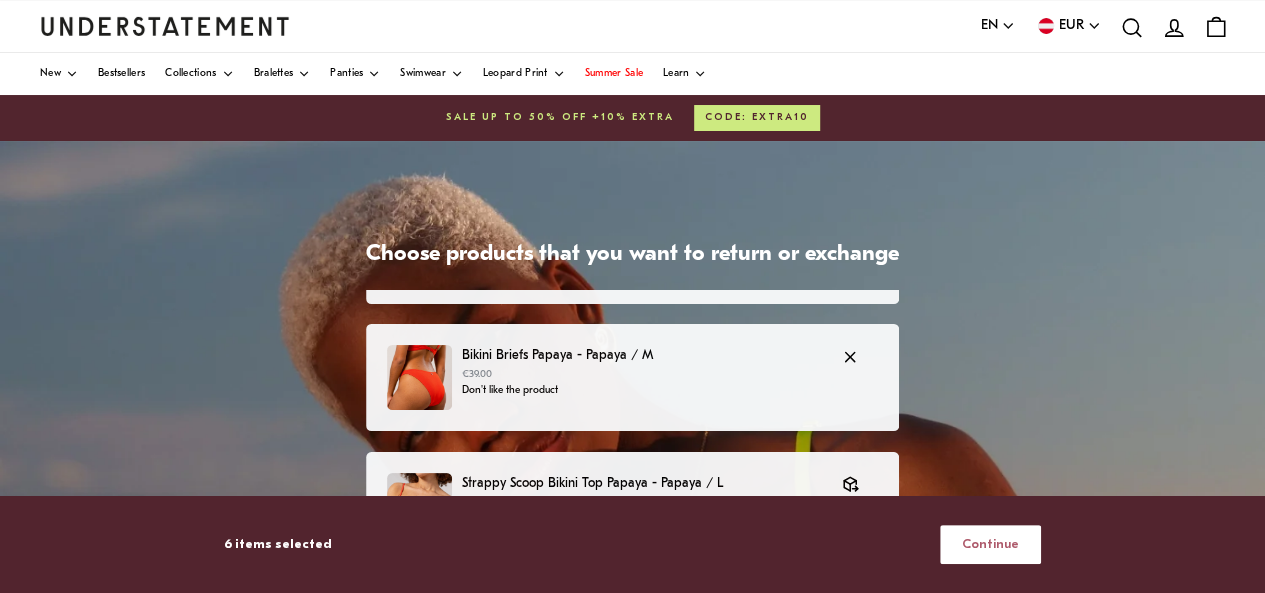 scroll, scrollTop: 0, scrollLeft: 0, axis: both 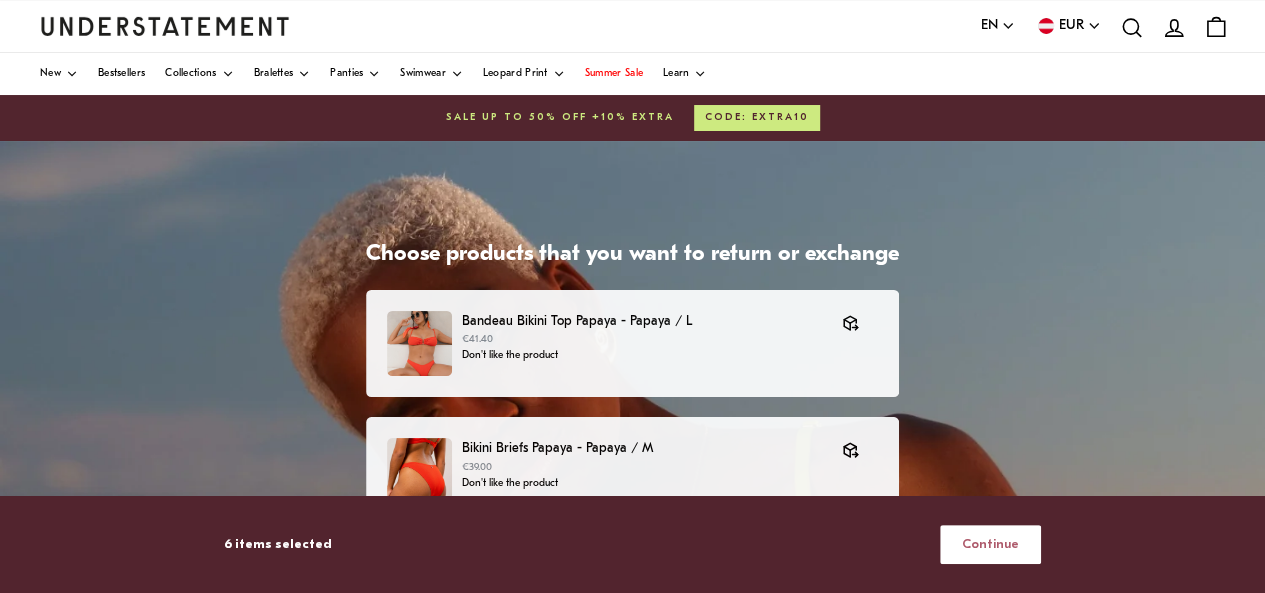 click on "Continue" at bounding box center [990, 544] 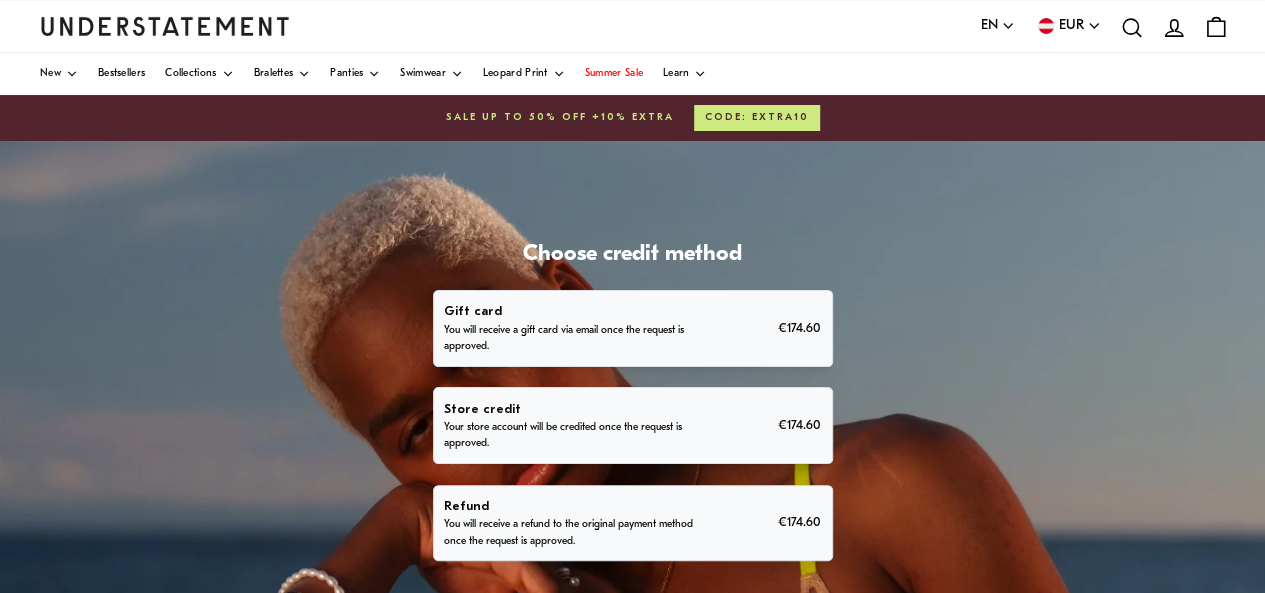 click on "You will receive a refund to the original payment method once the request is approved." at bounding box center [569, 533] 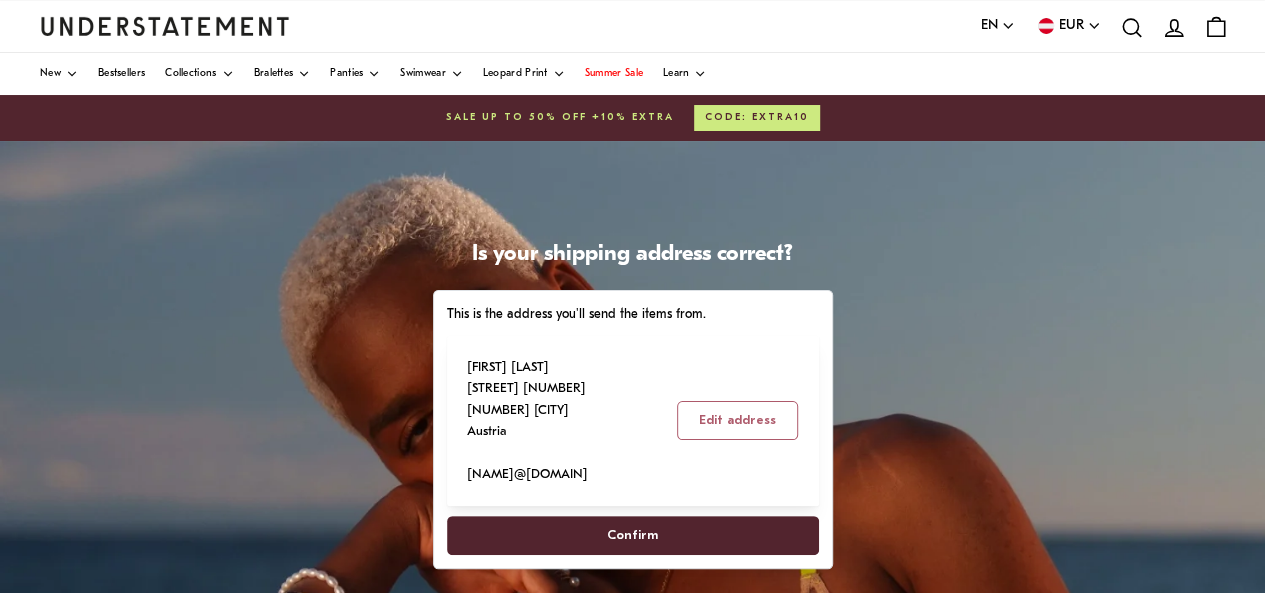 click on "Confirm" at bounding box center [632, 535] 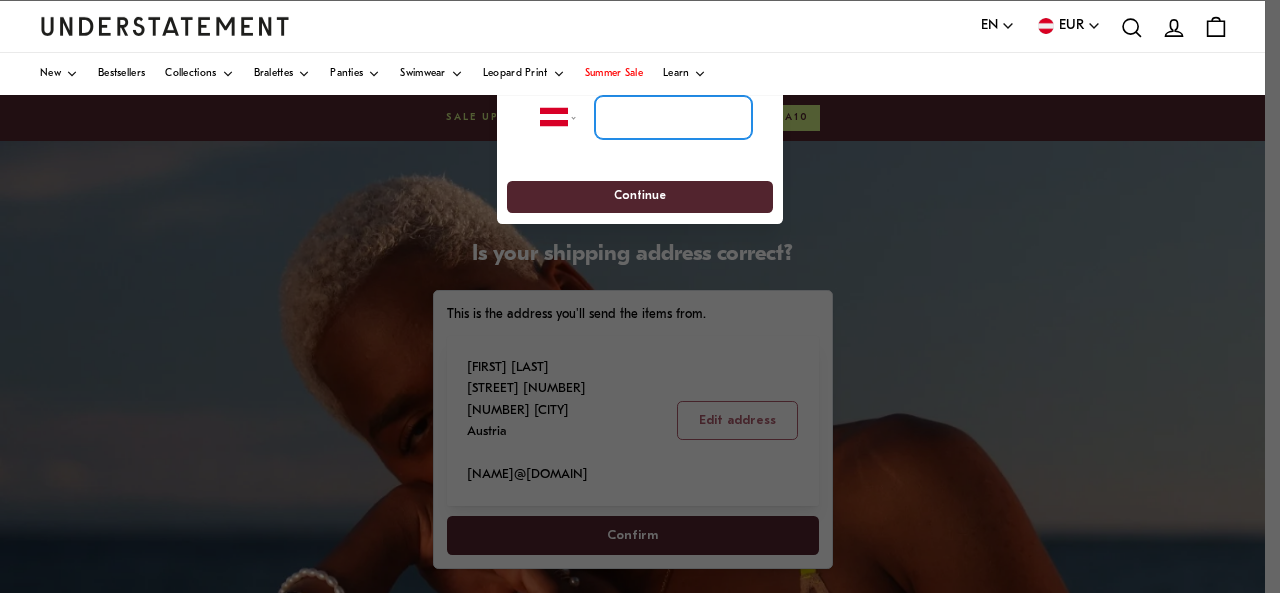 click at bounding box center [673, 117] 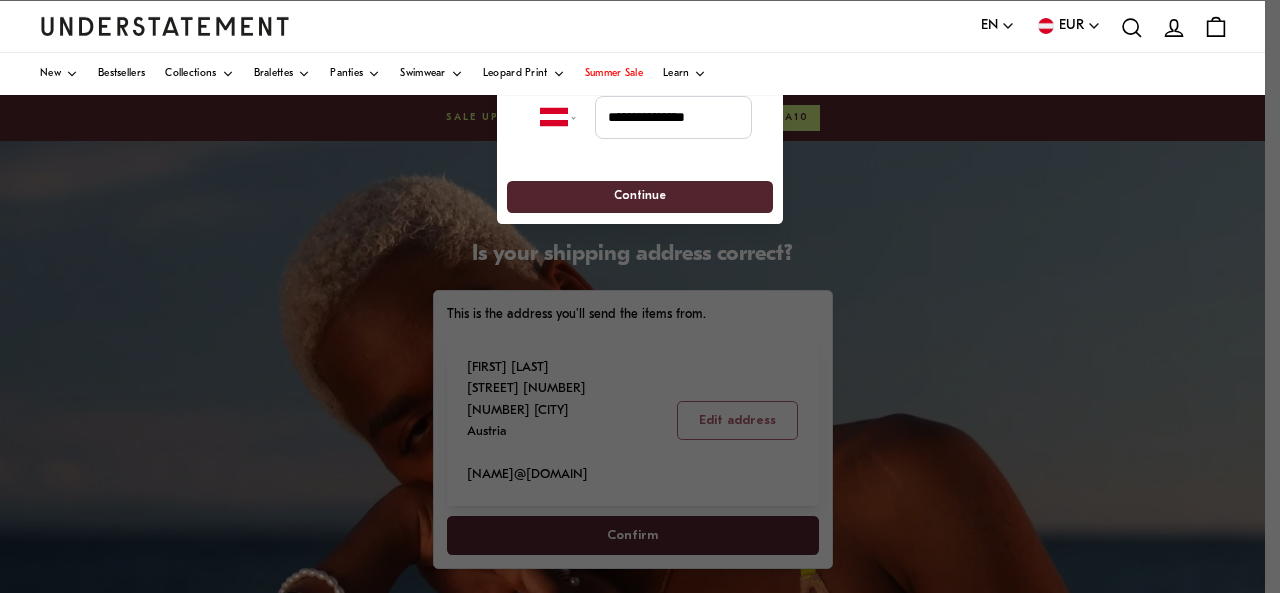 click on "Continue" at bounding box center (640, 197) 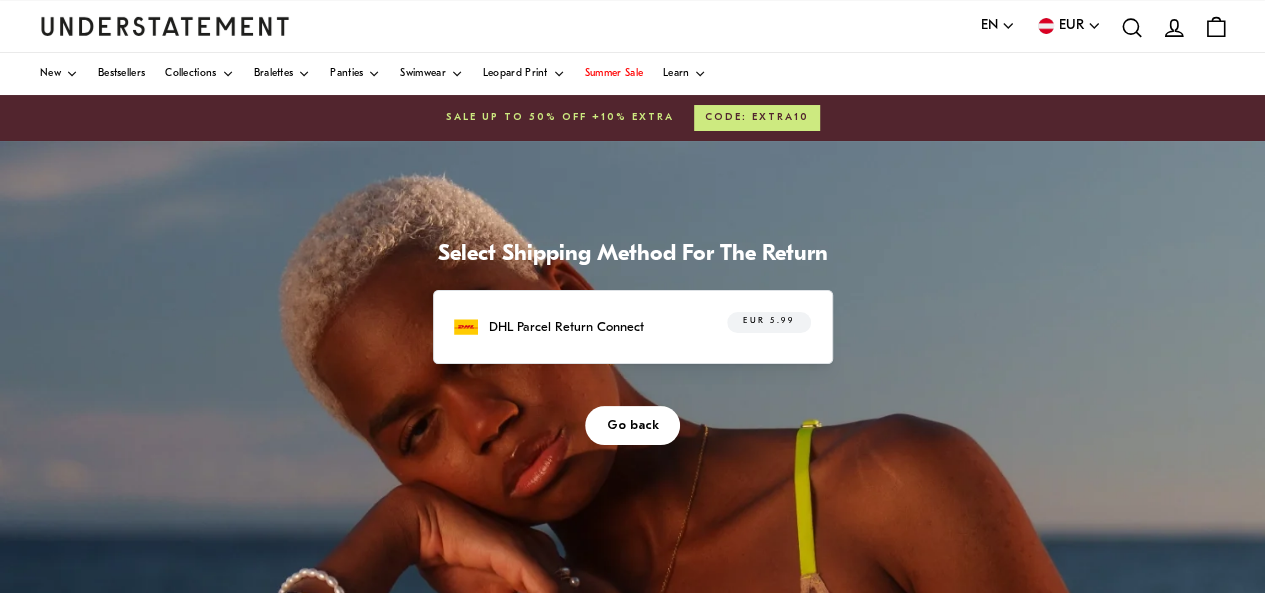 click on "DHL Parcel Return Connect" at bounding box center [566, 327] 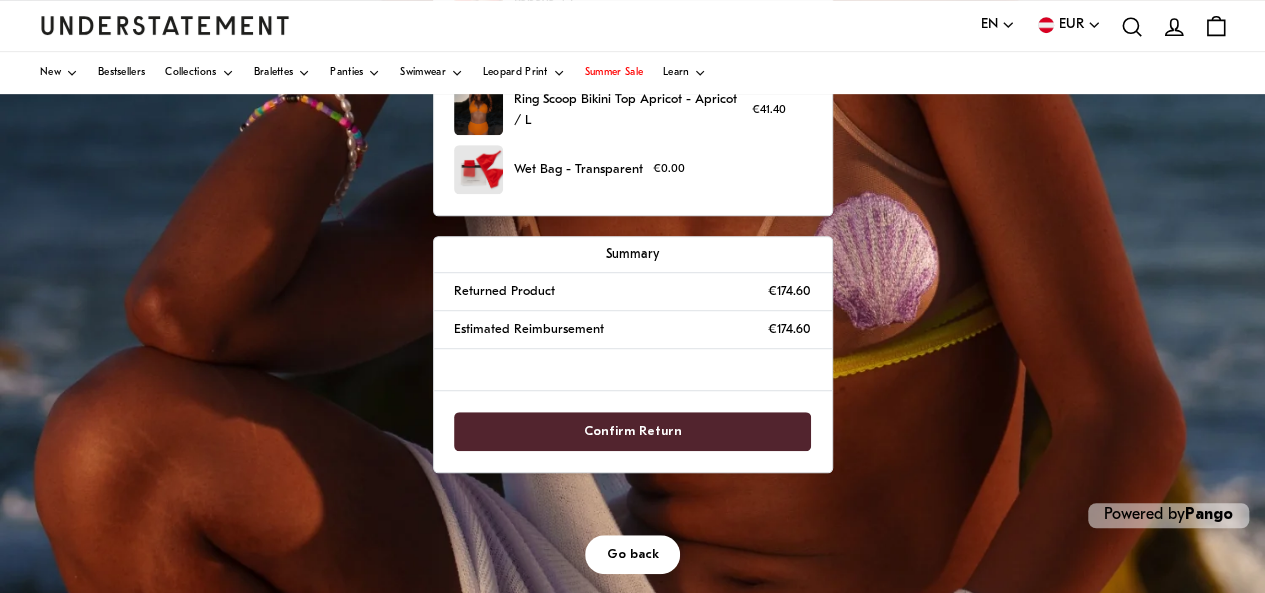 scroll, scrollTop: 500, scrollLeft: 0, axis: vertical 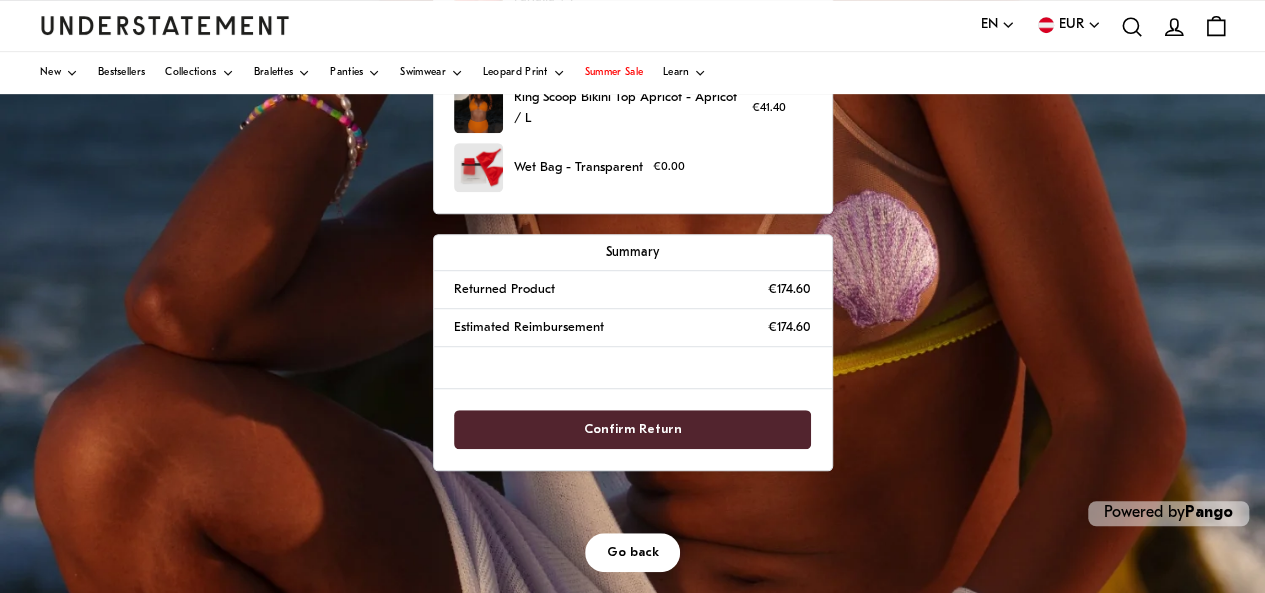 click on "Confirm Return" at bounding box center [633, 429] 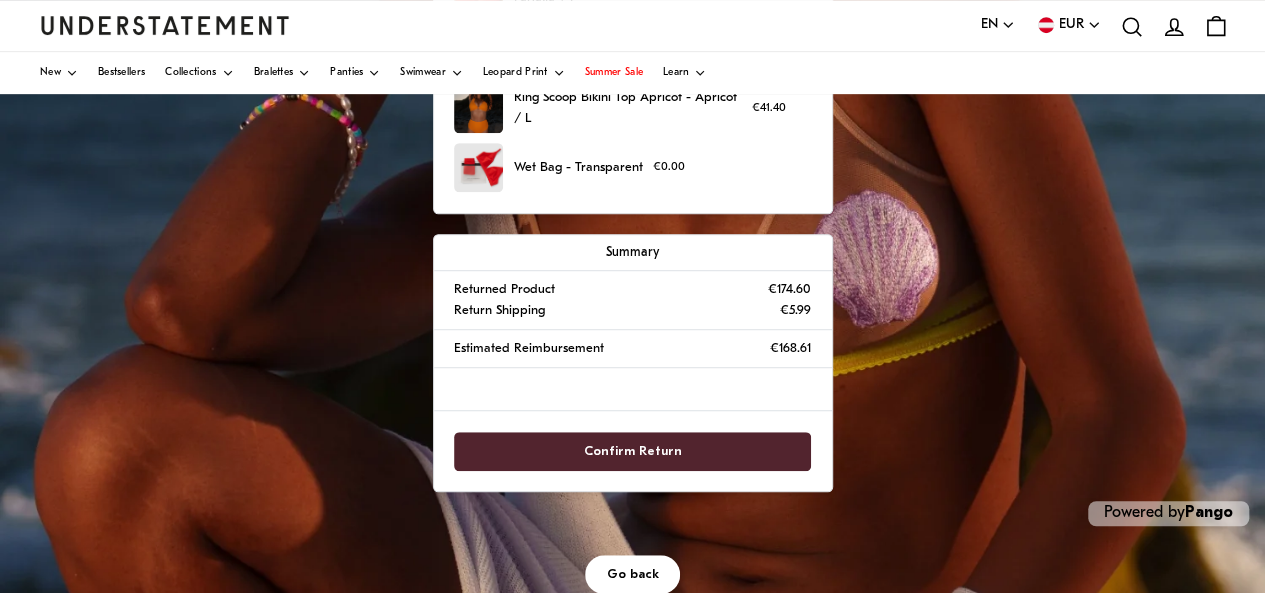 click on "Confirm Return" at bounding box center [633, 451] 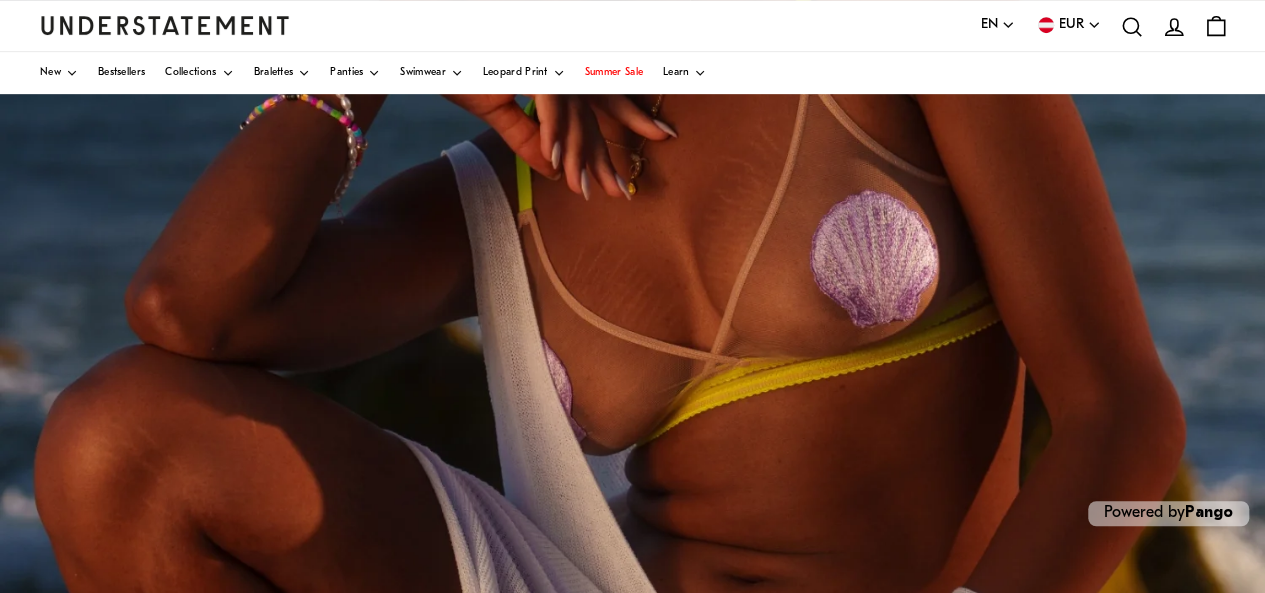 scroll, scrollTop: 0, scrollLeft: 0, axis: both 